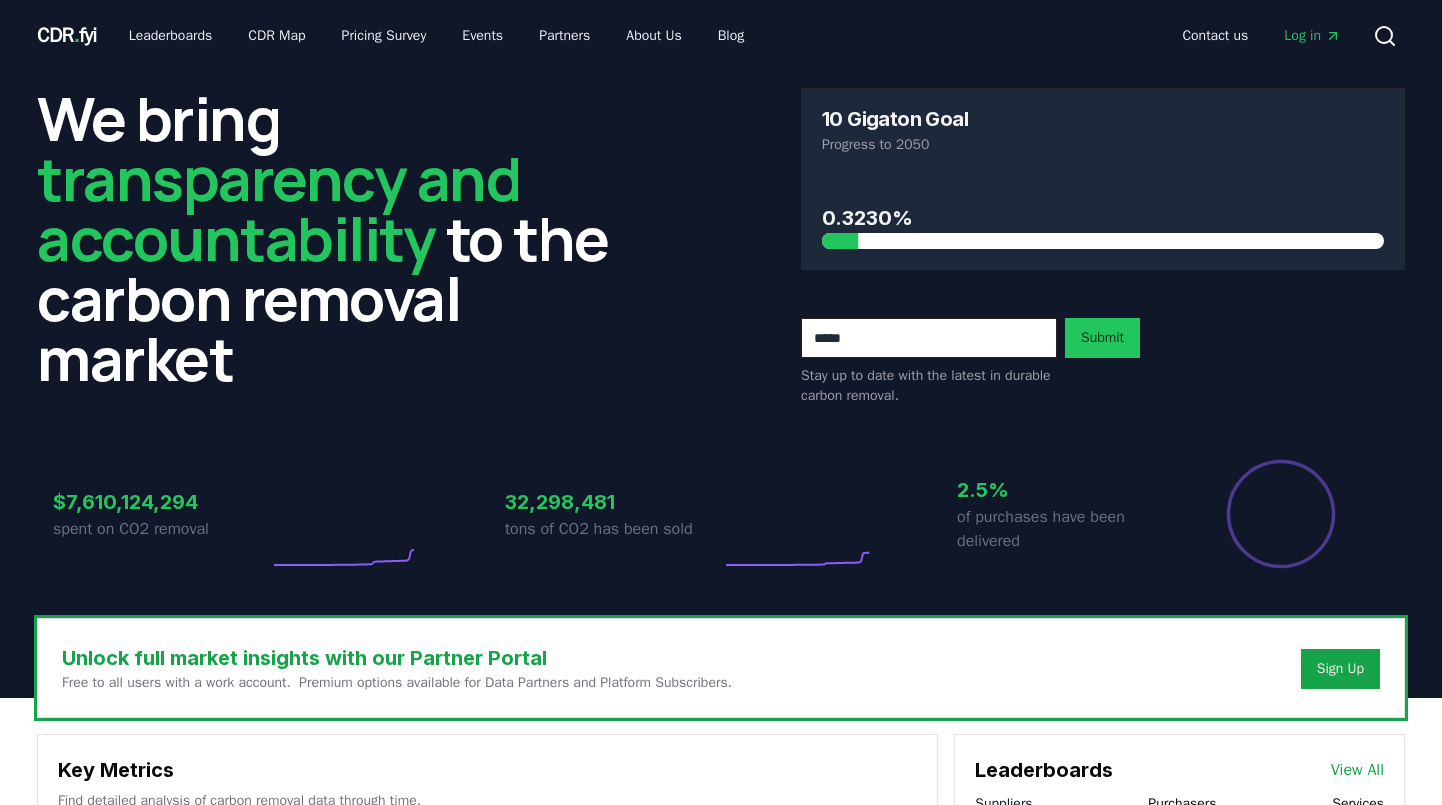 scroll, scrollTop: 0, scrollLeft: 0, axis: both 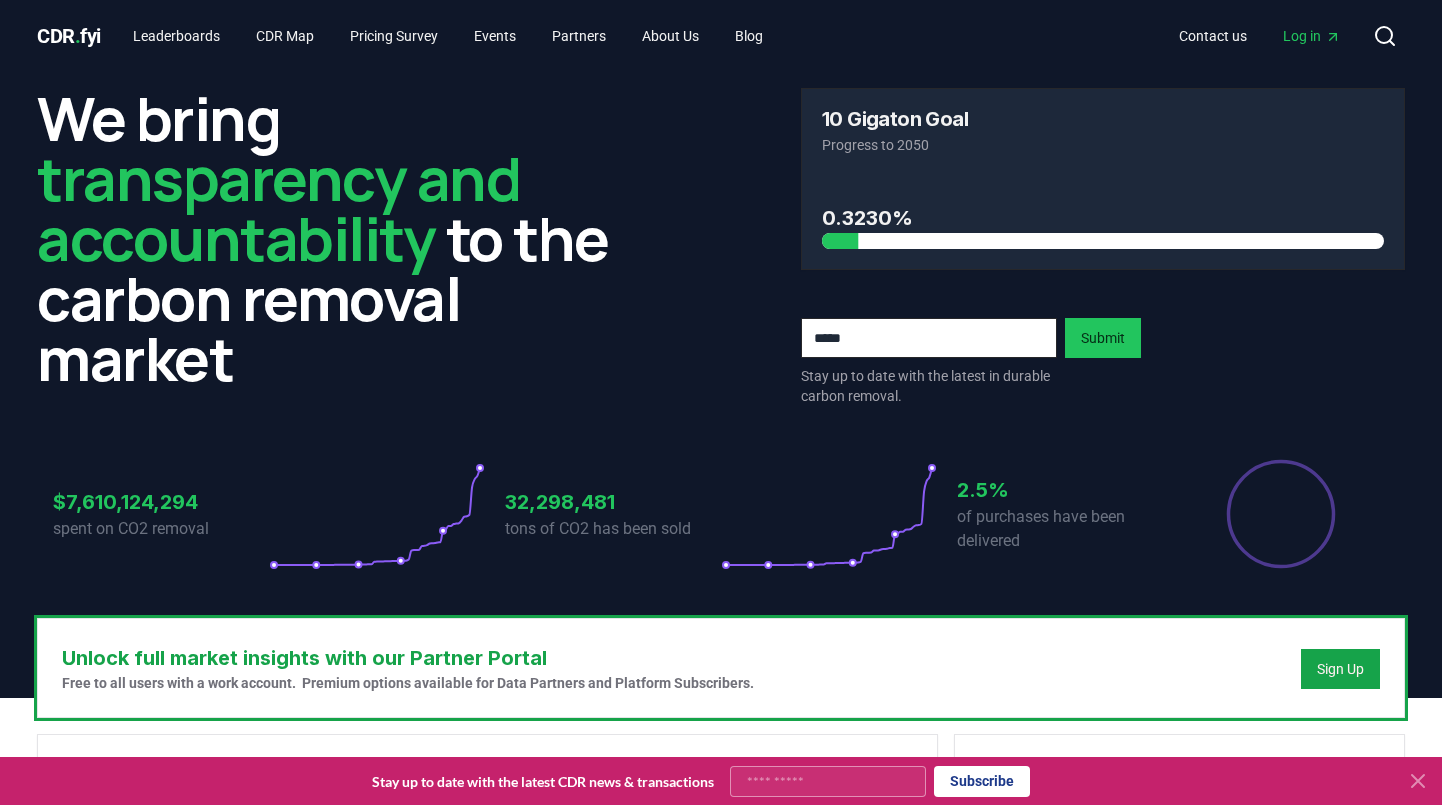 click 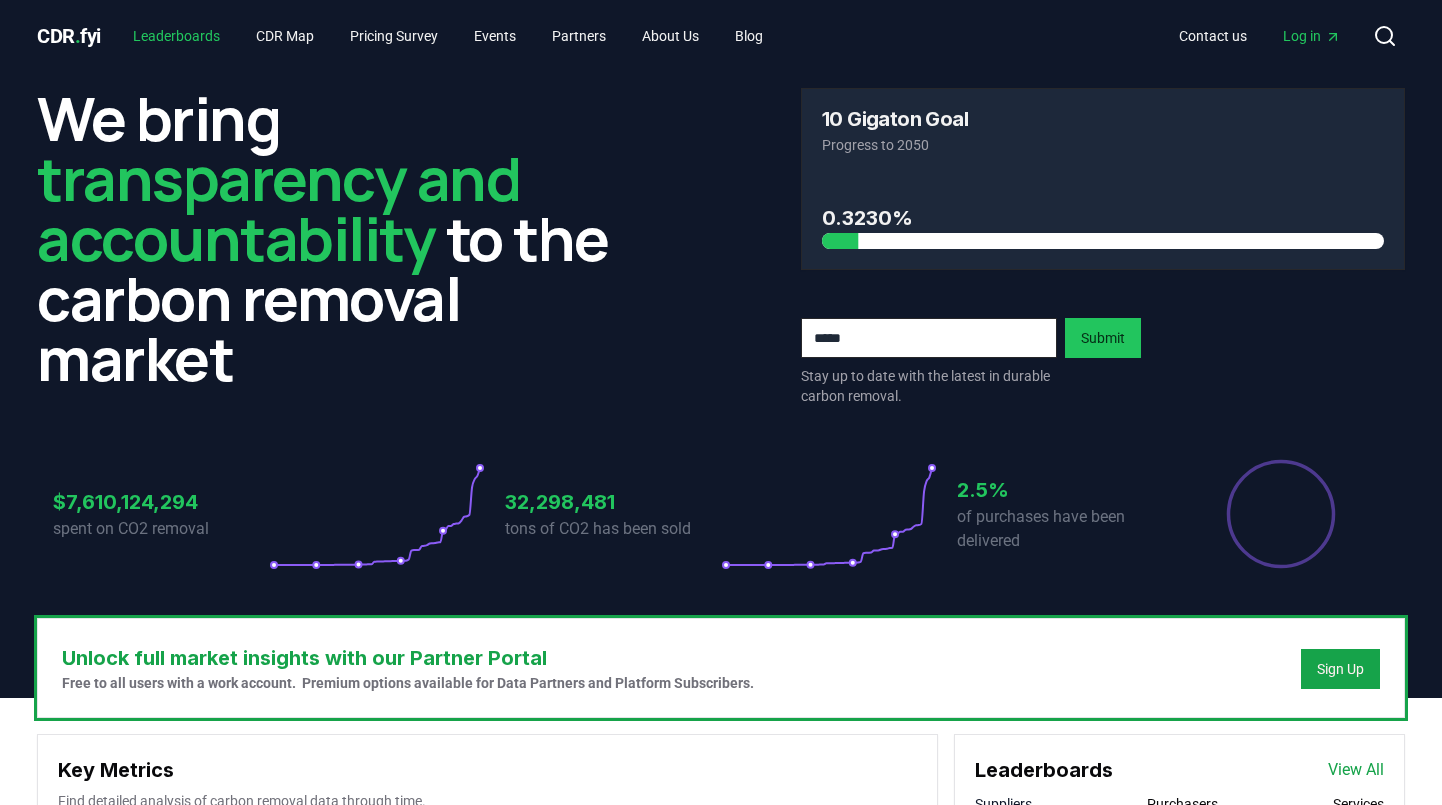 click on "Leaderboards" at bounding box center [176, 36] 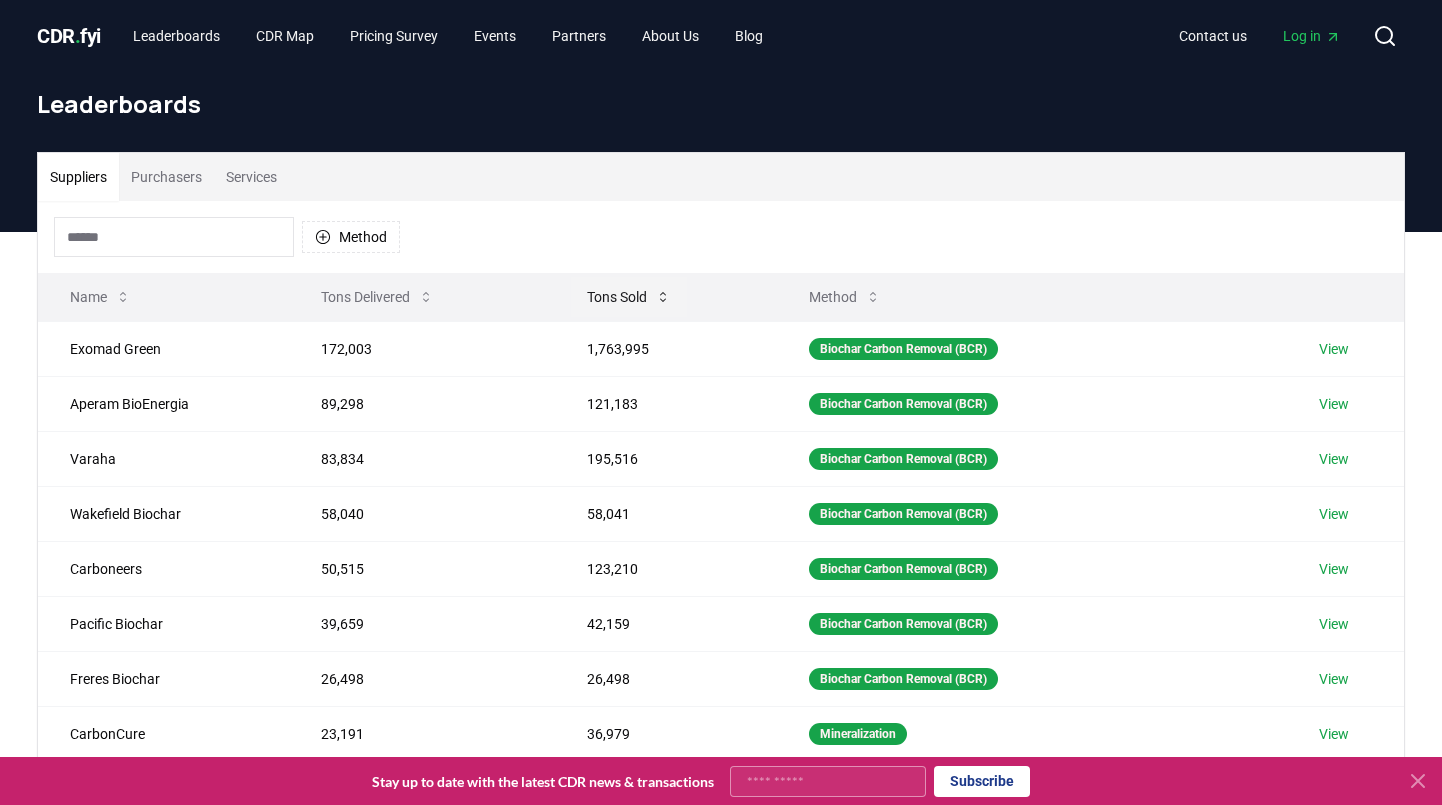 click 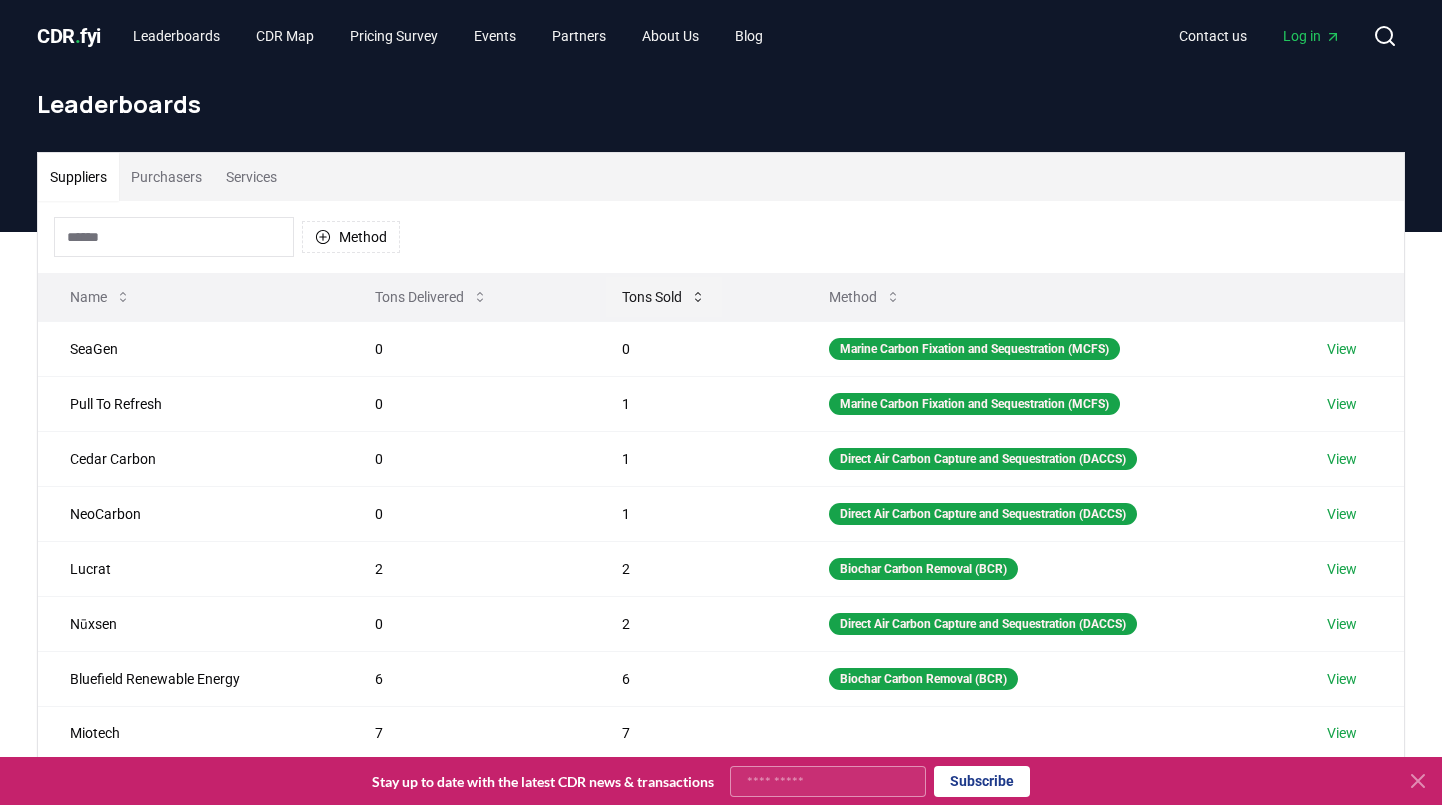 click on "Tons Sold" at bounding box center (664, 297) 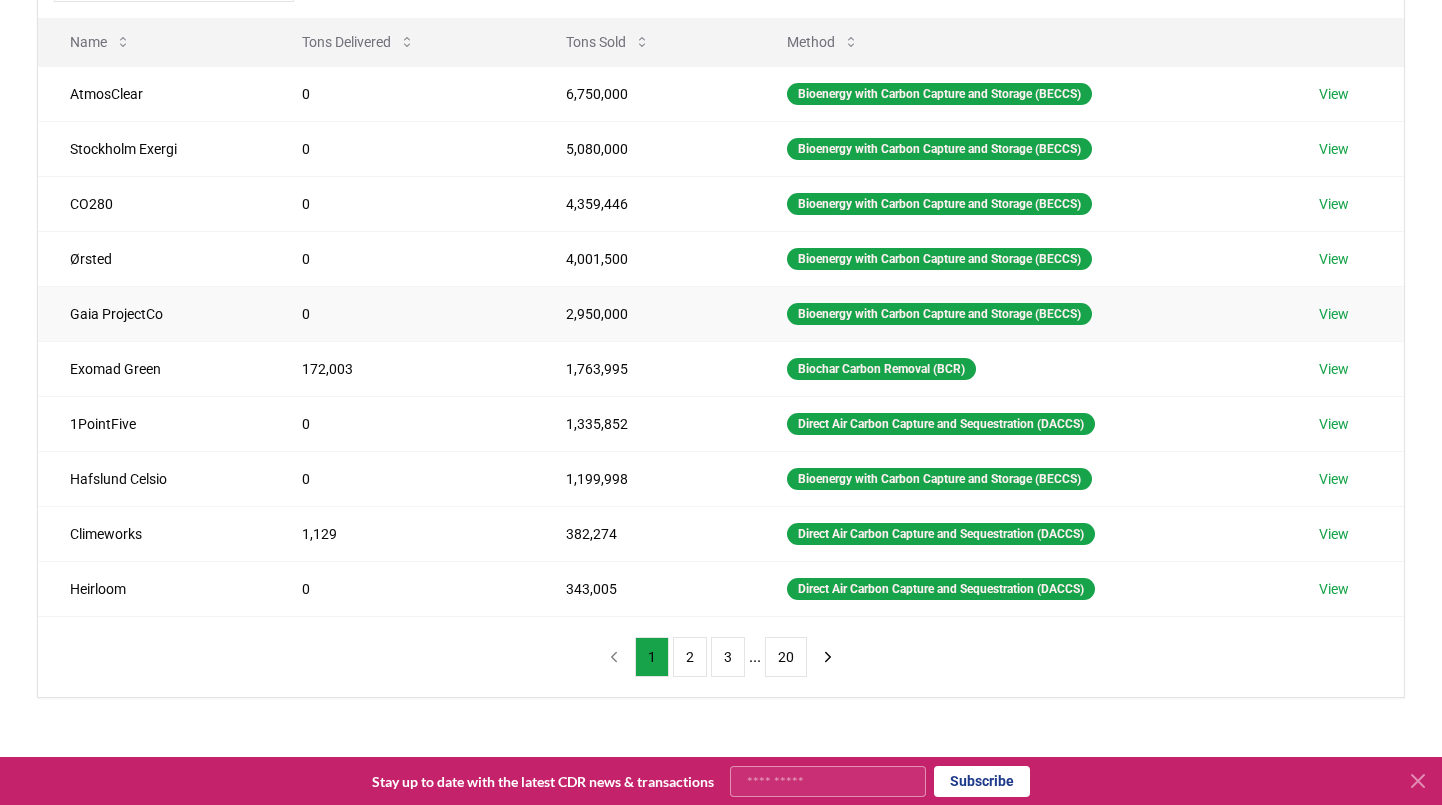 scroll, scrollTop: 274, scrollLeft: 0, axis: vertical 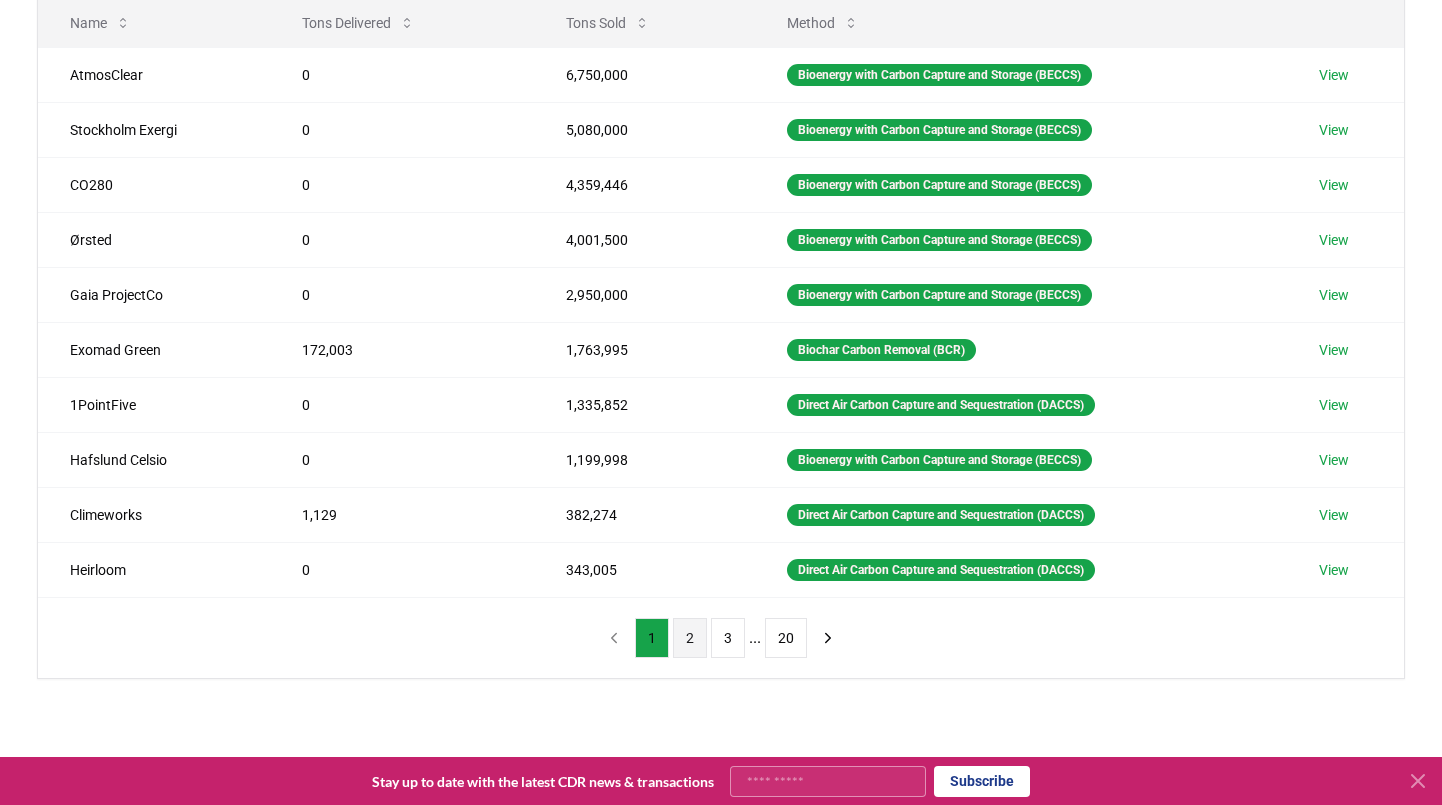 click on "2" at bounding box center [690, 638] 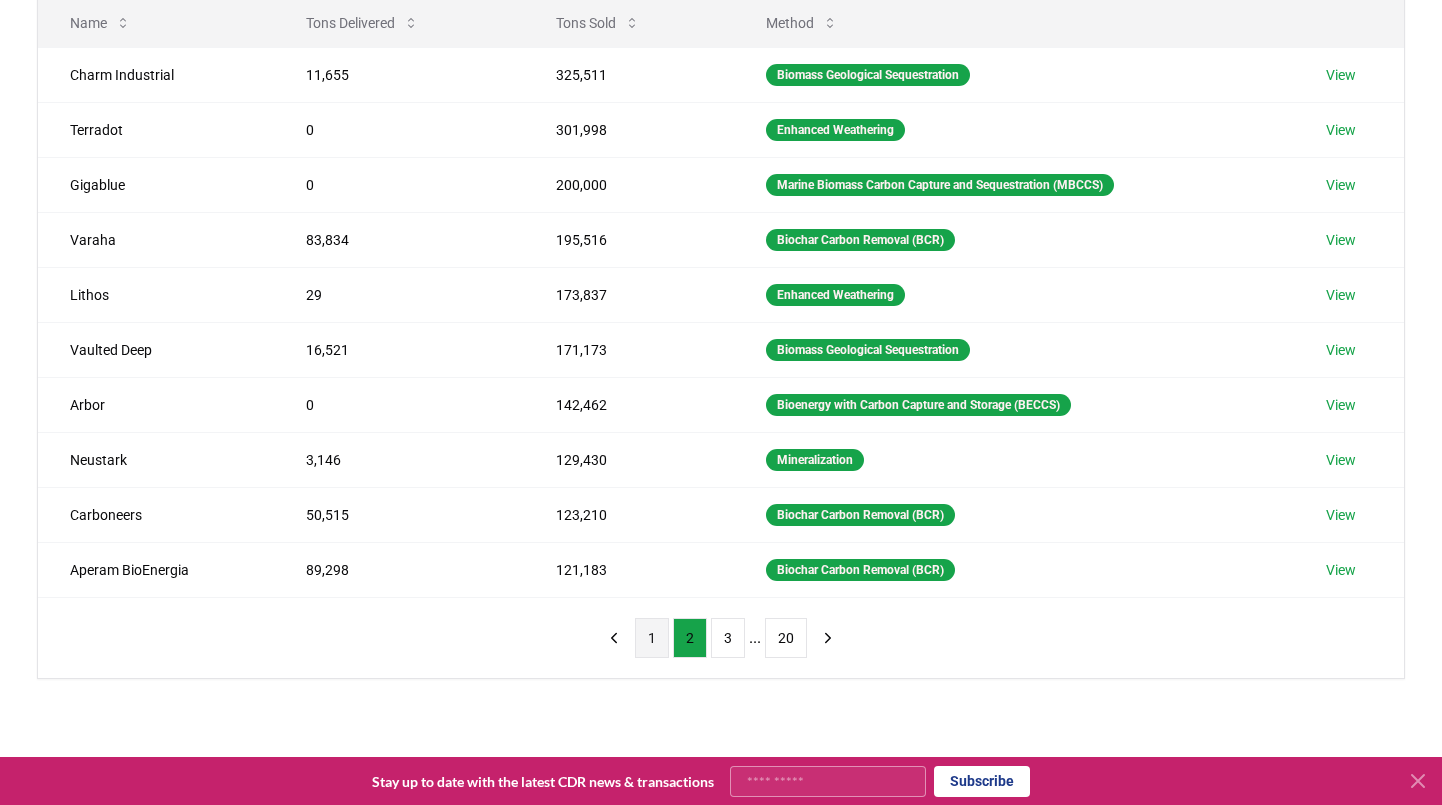 click on "1" at bounding box center [652, 638] 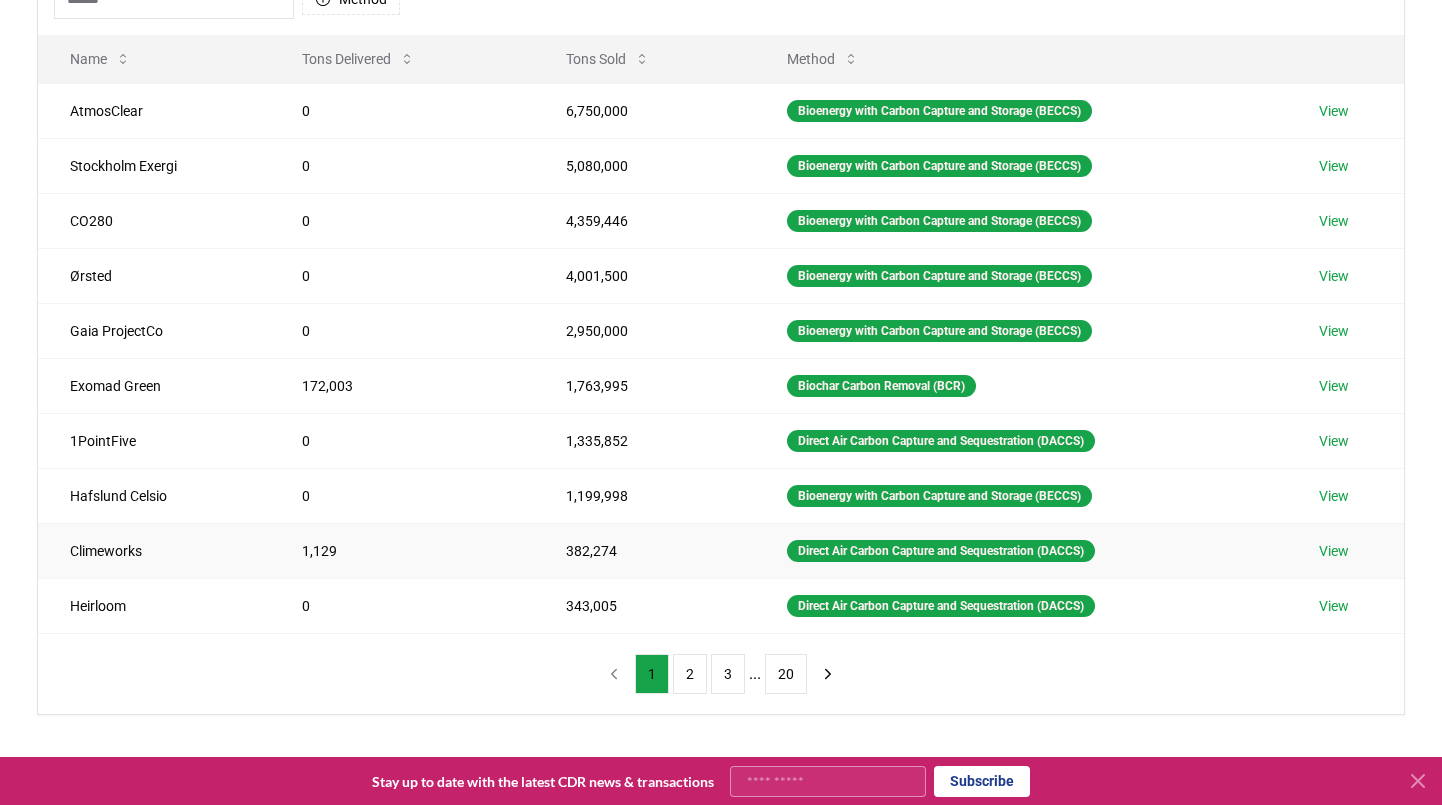 scroll, scrollTop: 233, scrollLeft: 0, axis: vertical 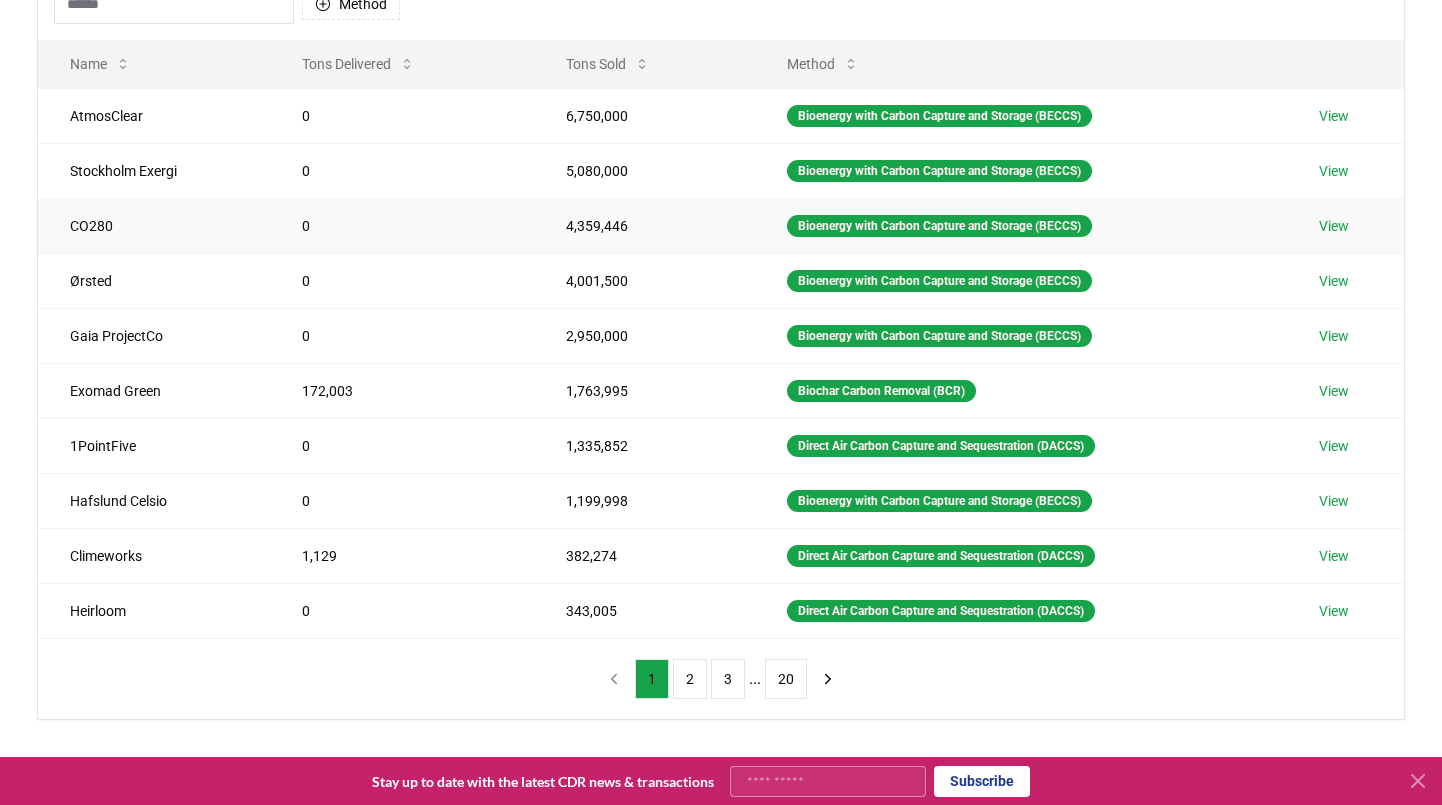 click on "CO280" at bounding box center (154, 225) 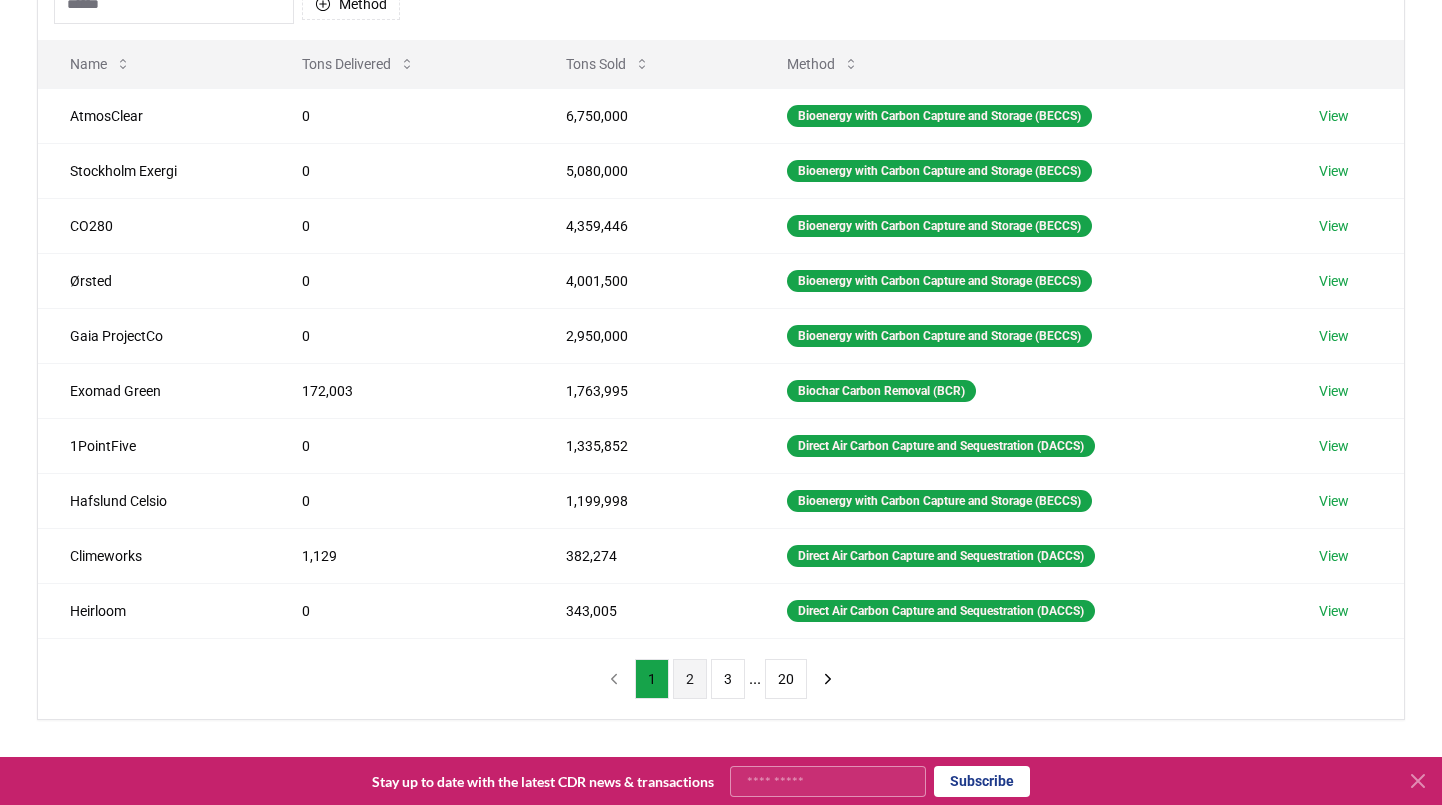click on "2" at bounding box center [690, 679] 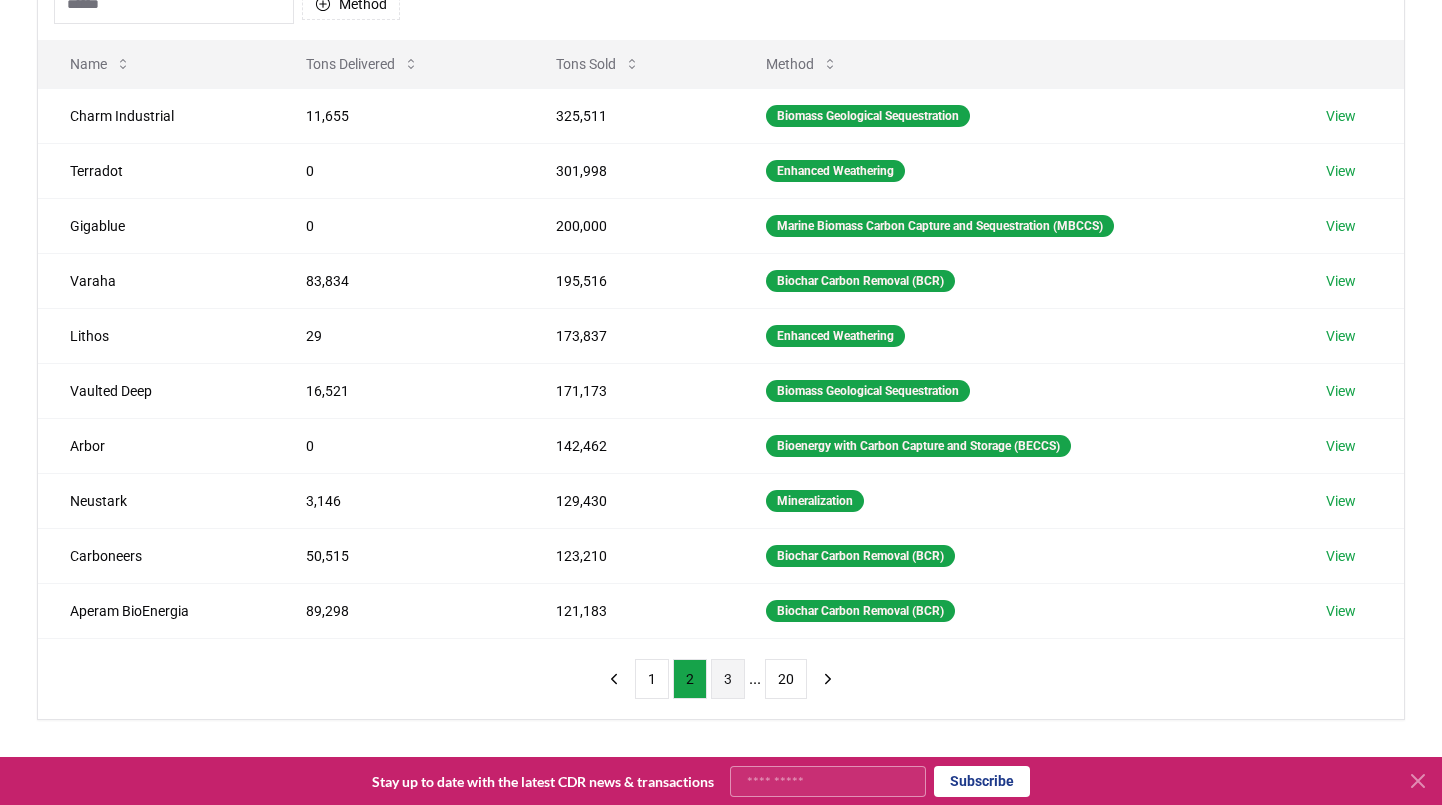 click on "3" at bounding box center (728, 679) 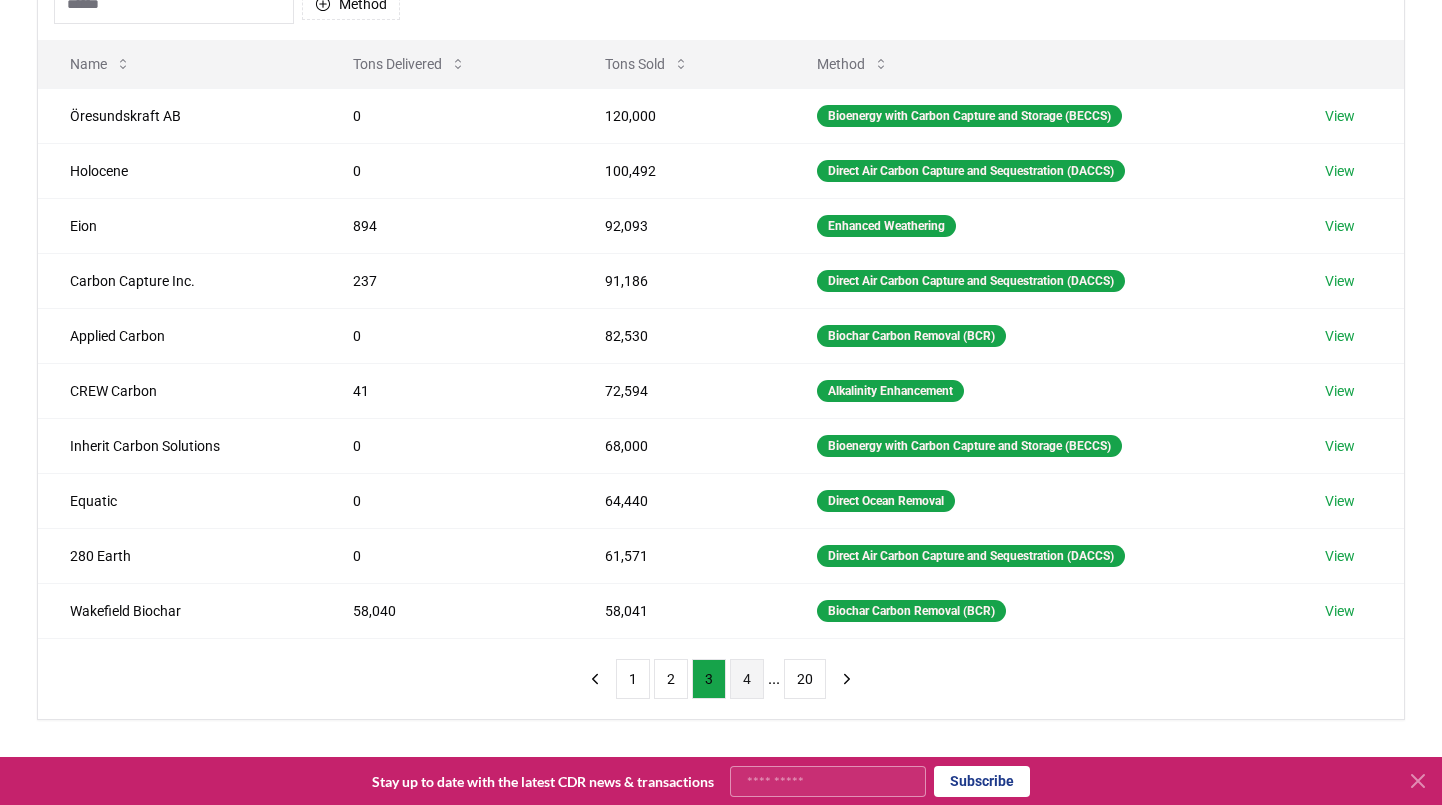 click on "4" at bounding box center (747, 679) 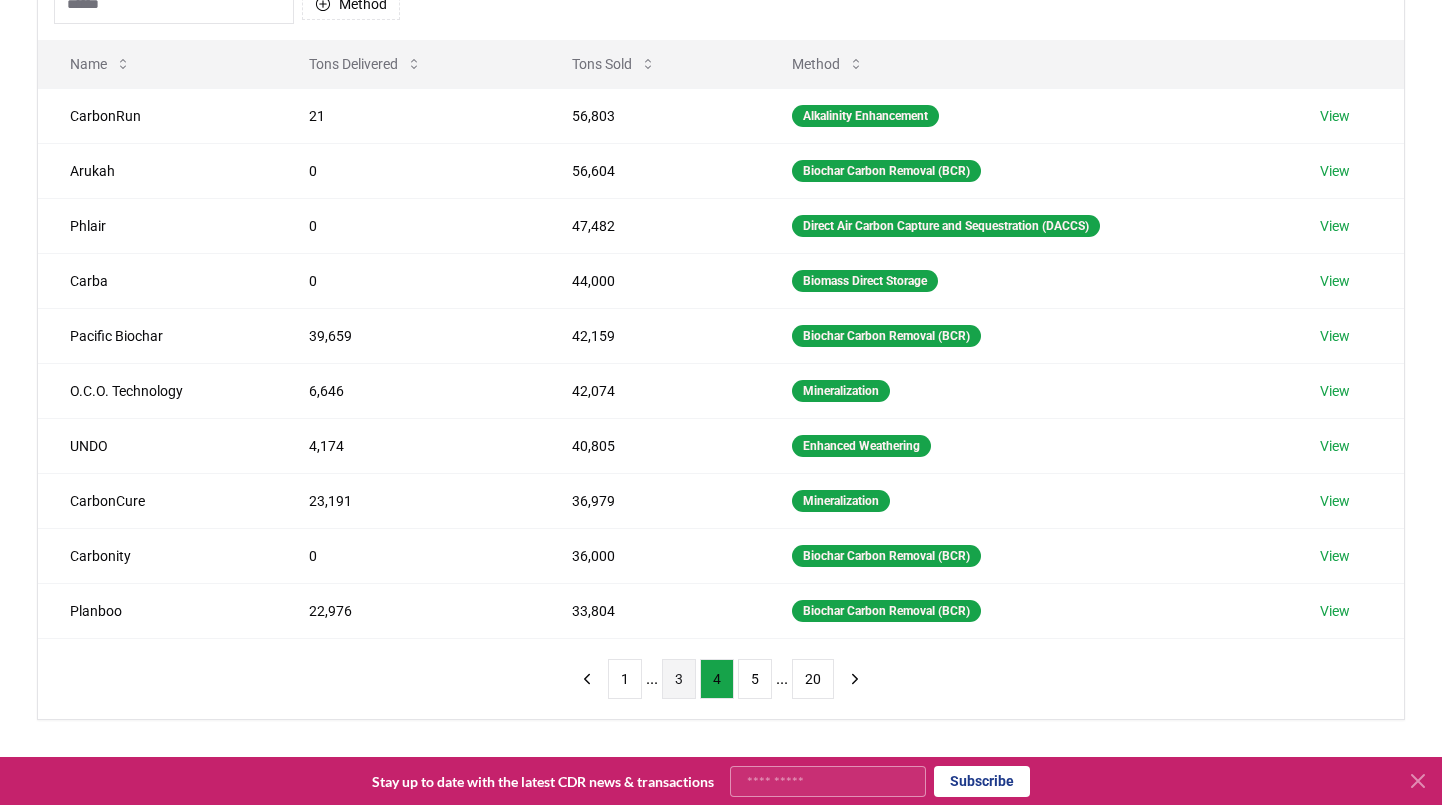 click on "3" at bounding box center [679, 679] 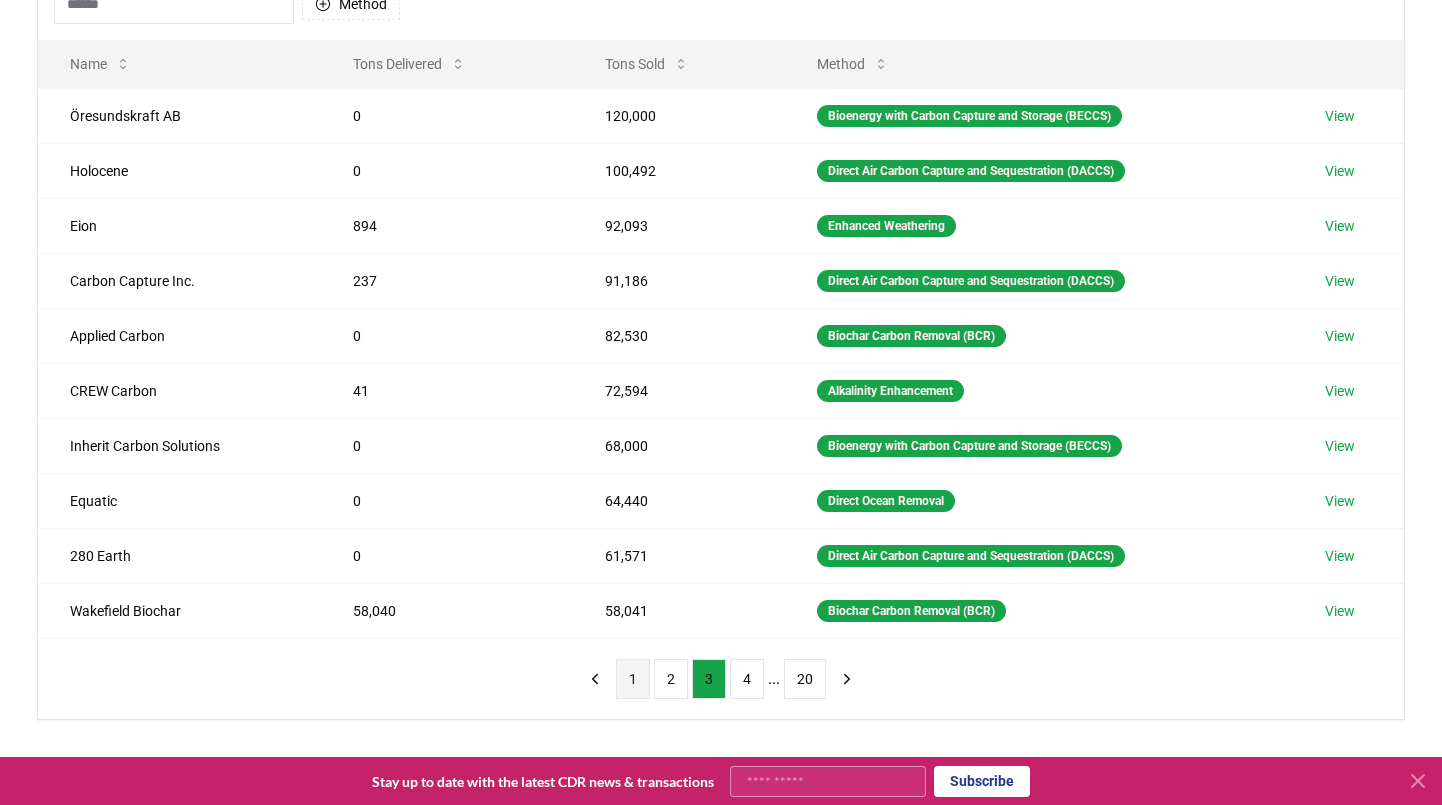 click on "1" at bounding box center (633, 679) 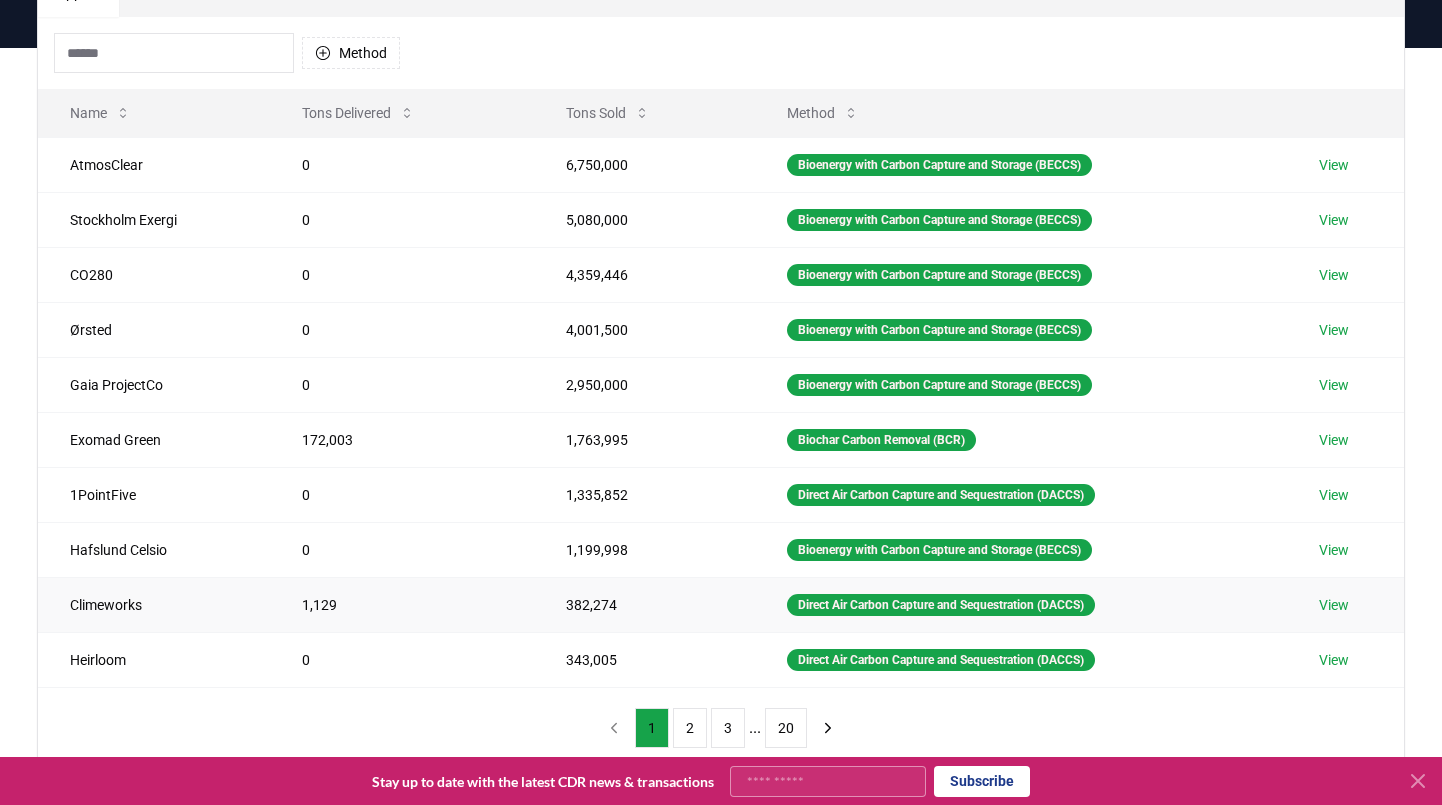 scroll, scrollTop: 0, scrollLeft: 0, axis: both 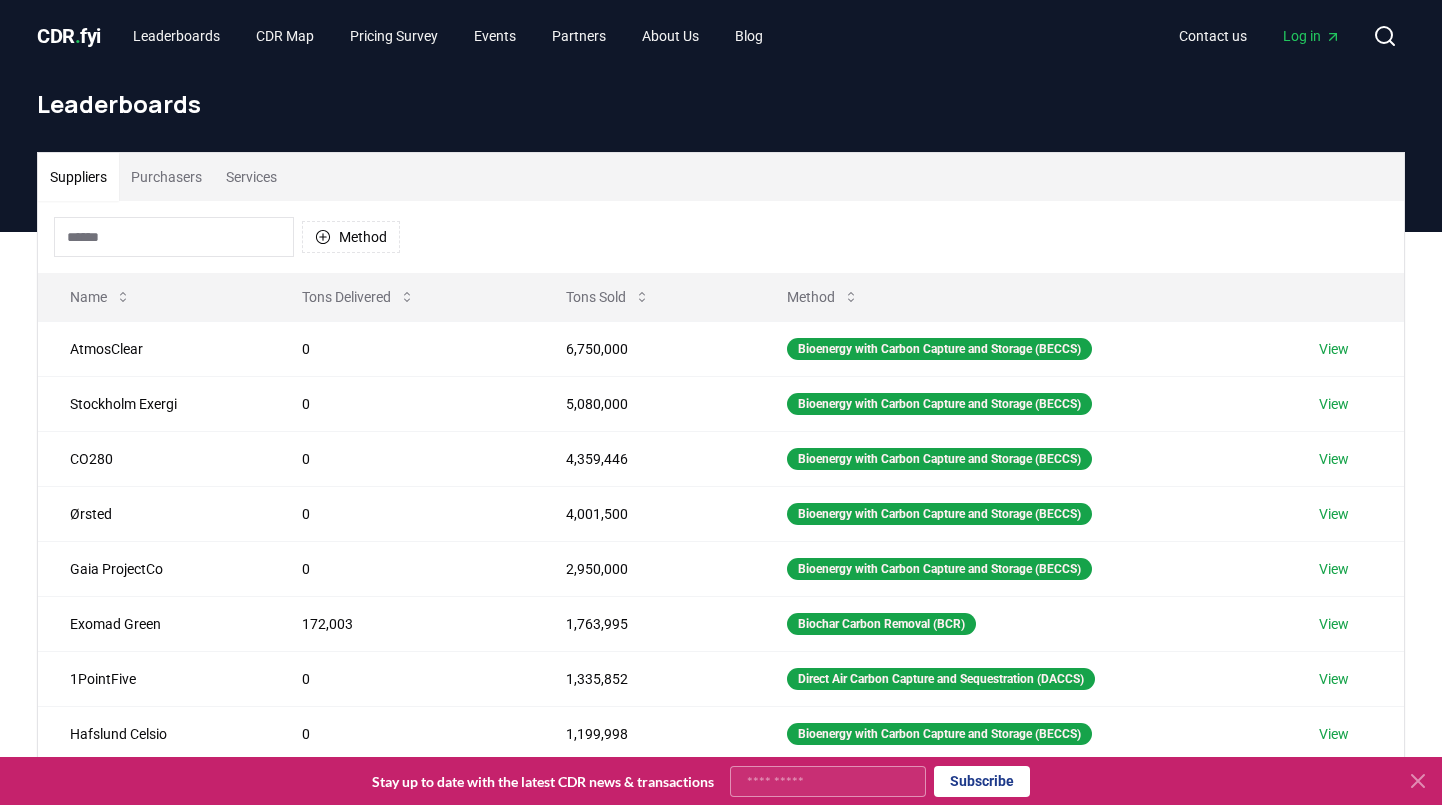 click on "CDR . fyi" at bounding box center [69, 36] 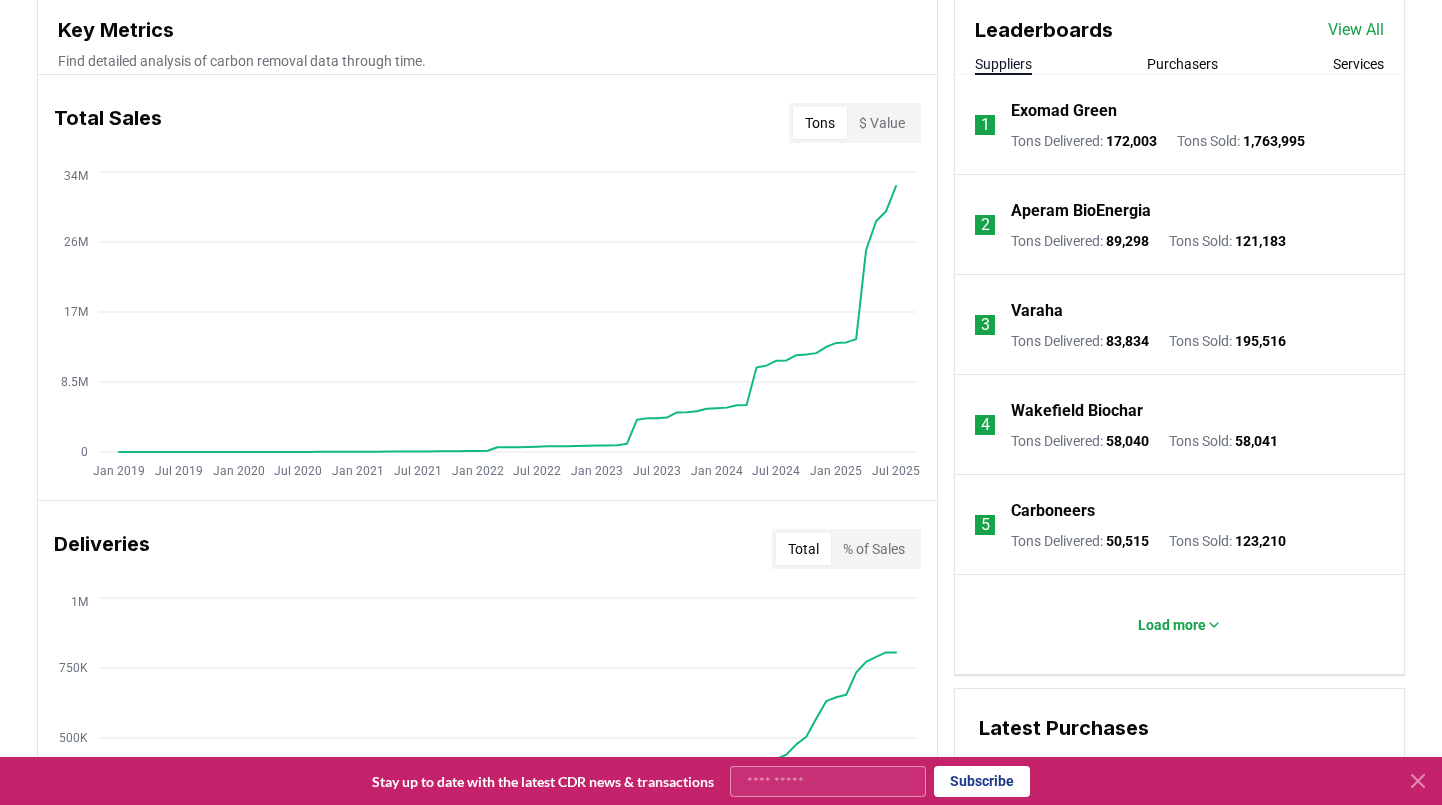 scroll, scrollTop: 751, scrollLeft: 0, axis: vertical 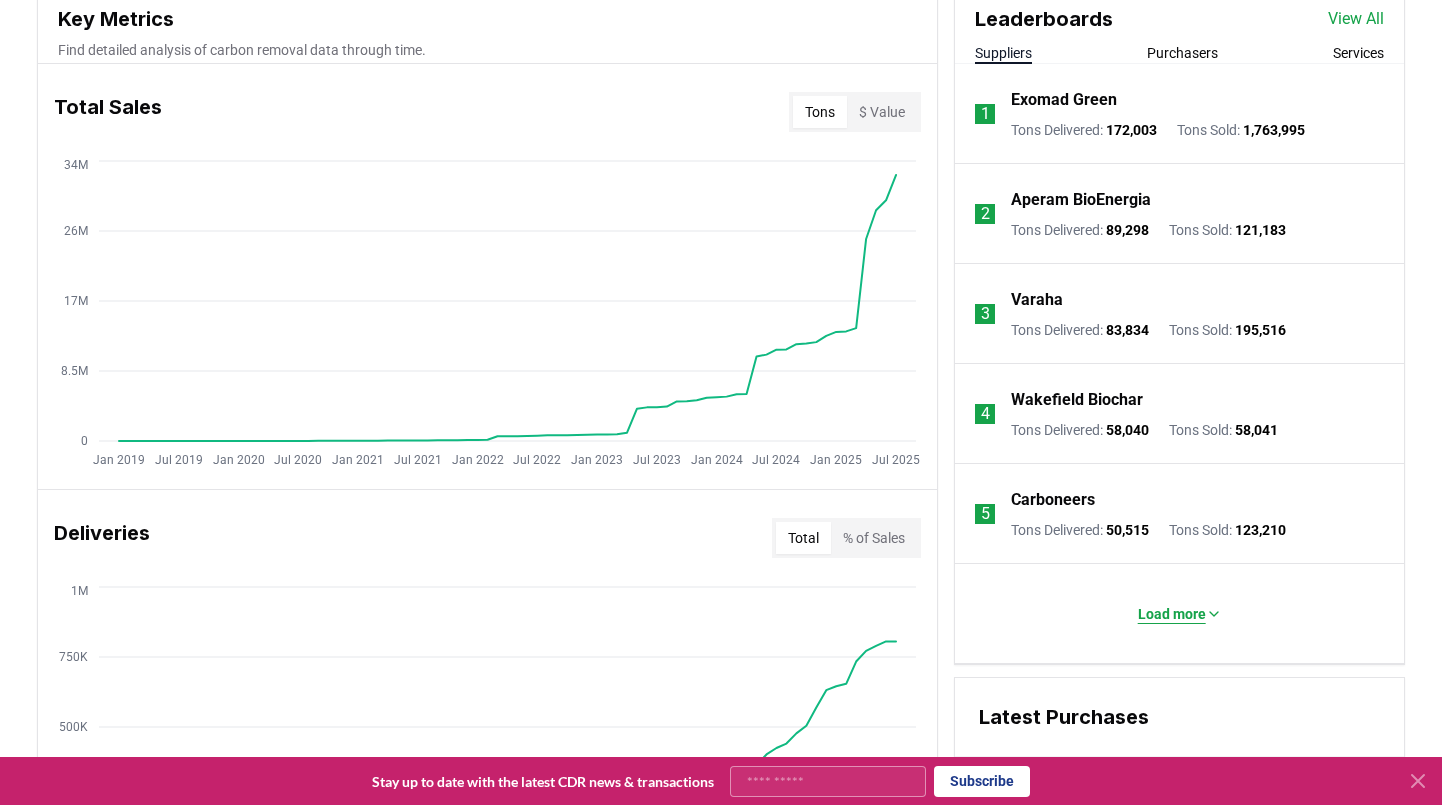 click on "Load more" at bounding box center [1172, 614] 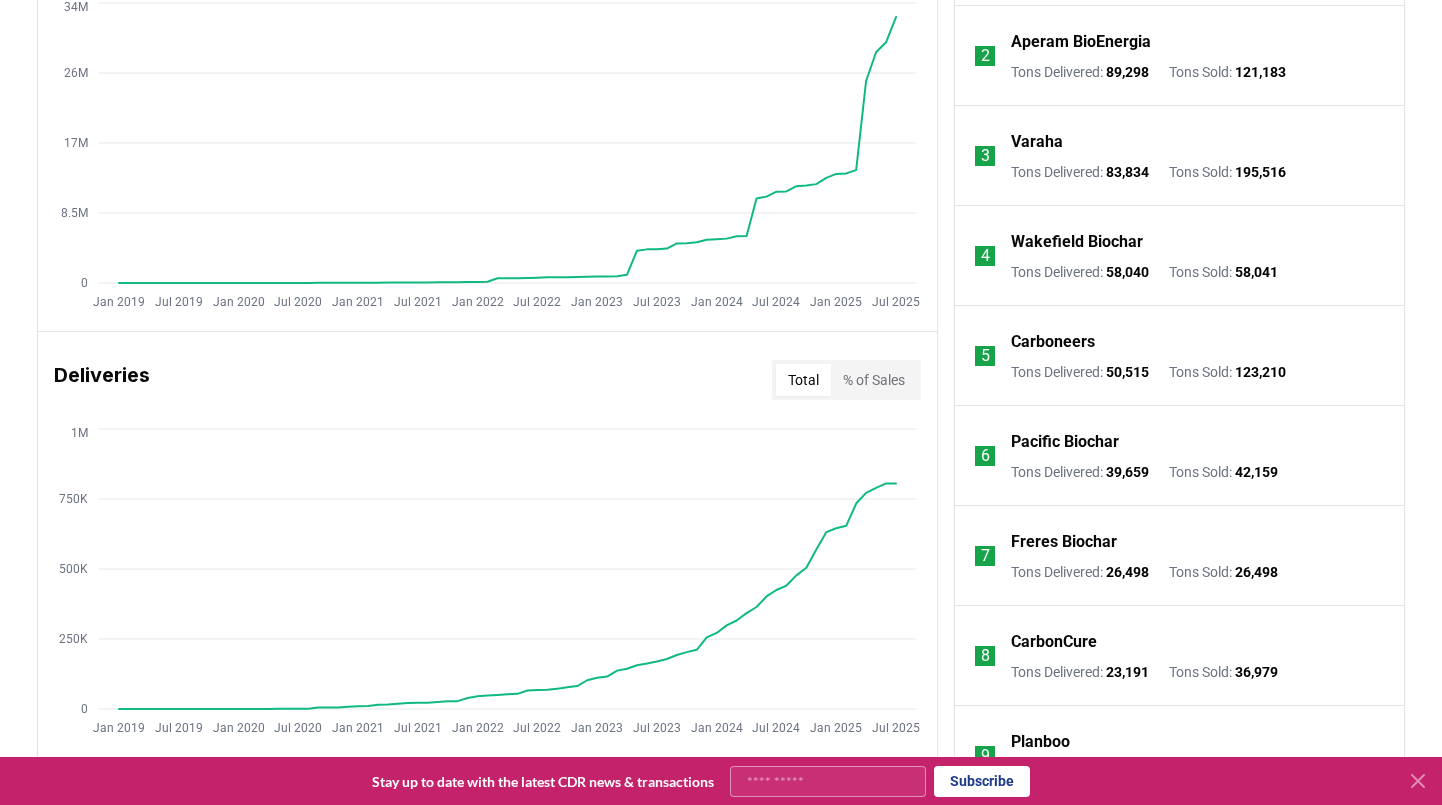 scroll, scrollTop: 907, scrollLeft: 0, axis: vertical 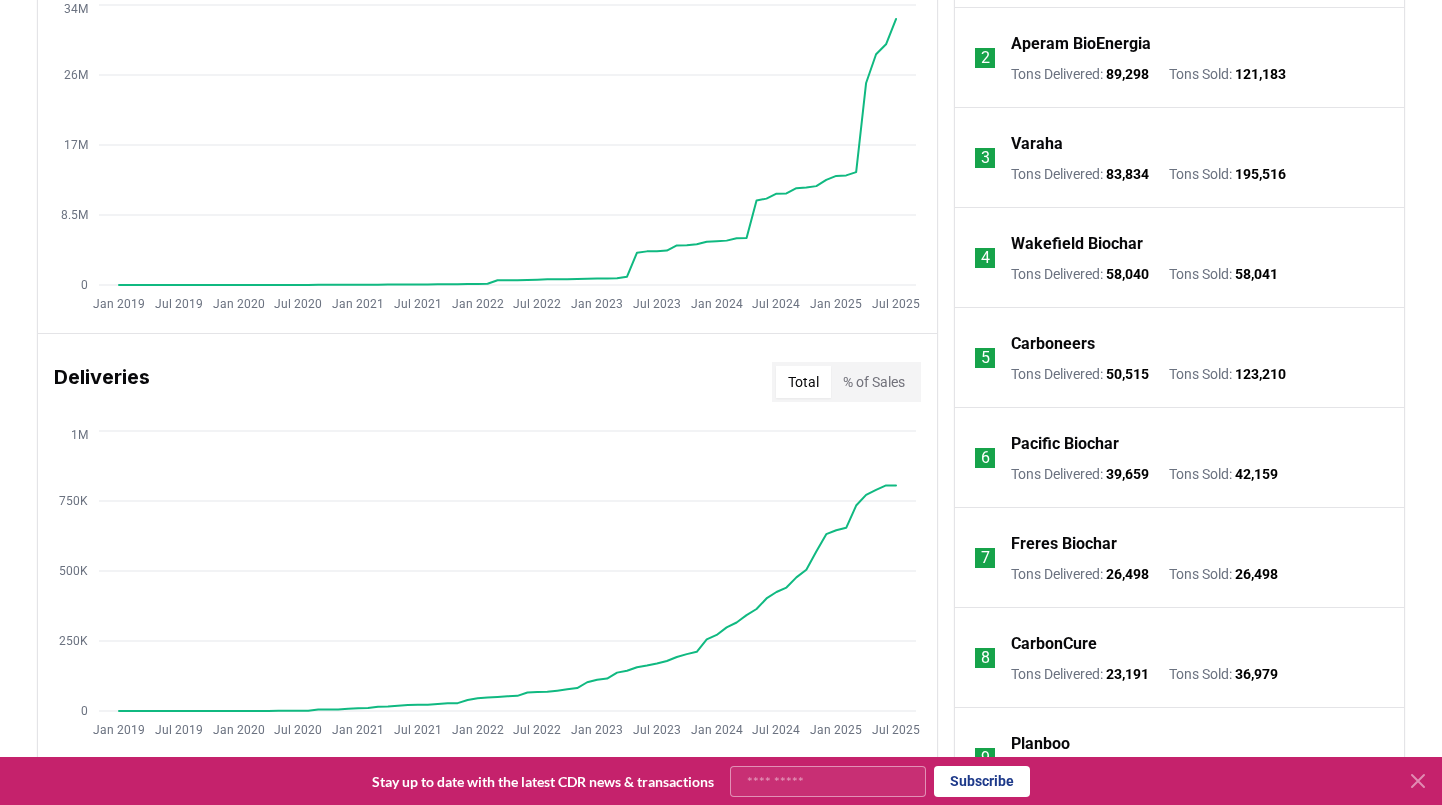 click on "Carboneers" at bounding box center [1053, 344] 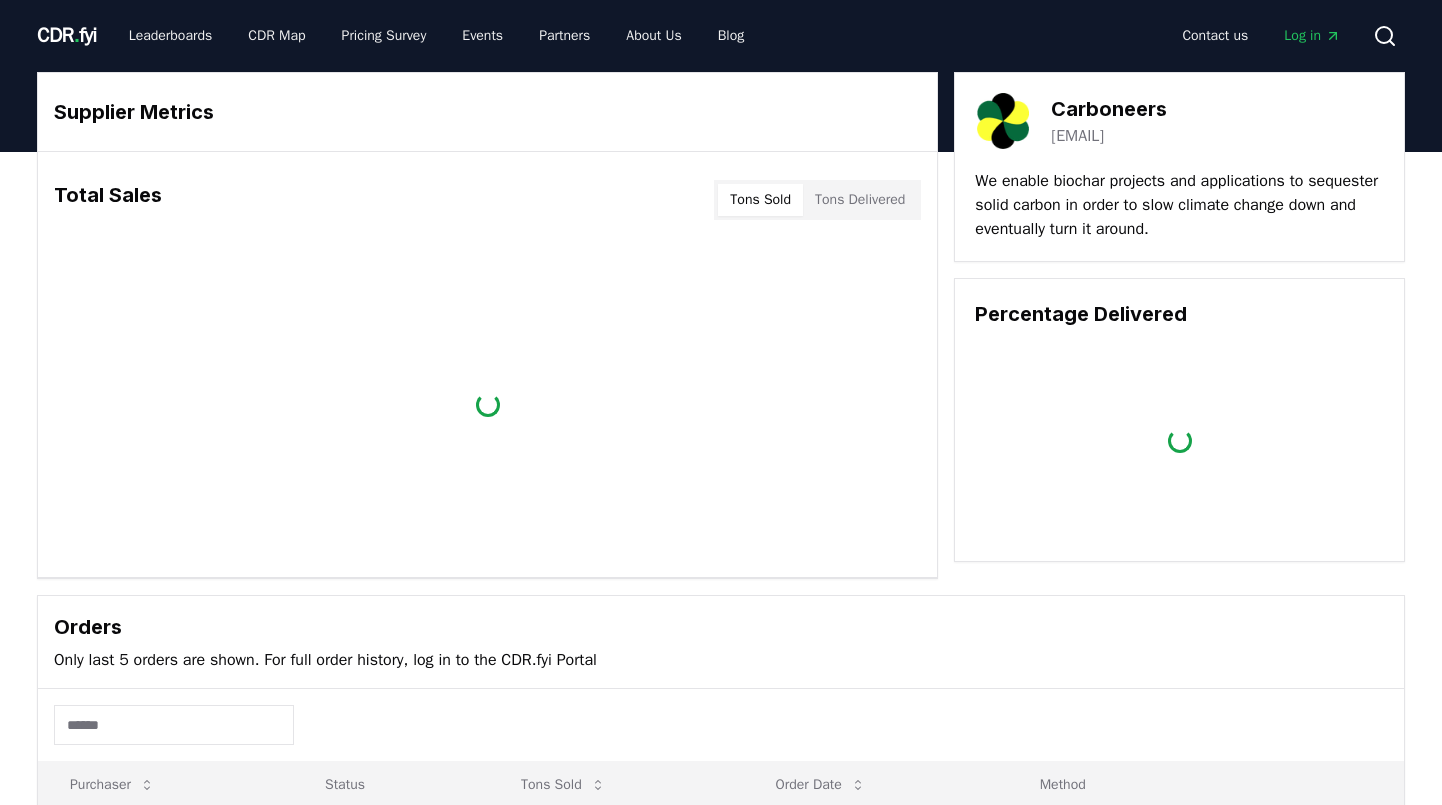 scroll, scrollTop: 0, scrollLeft: 0, axis: both 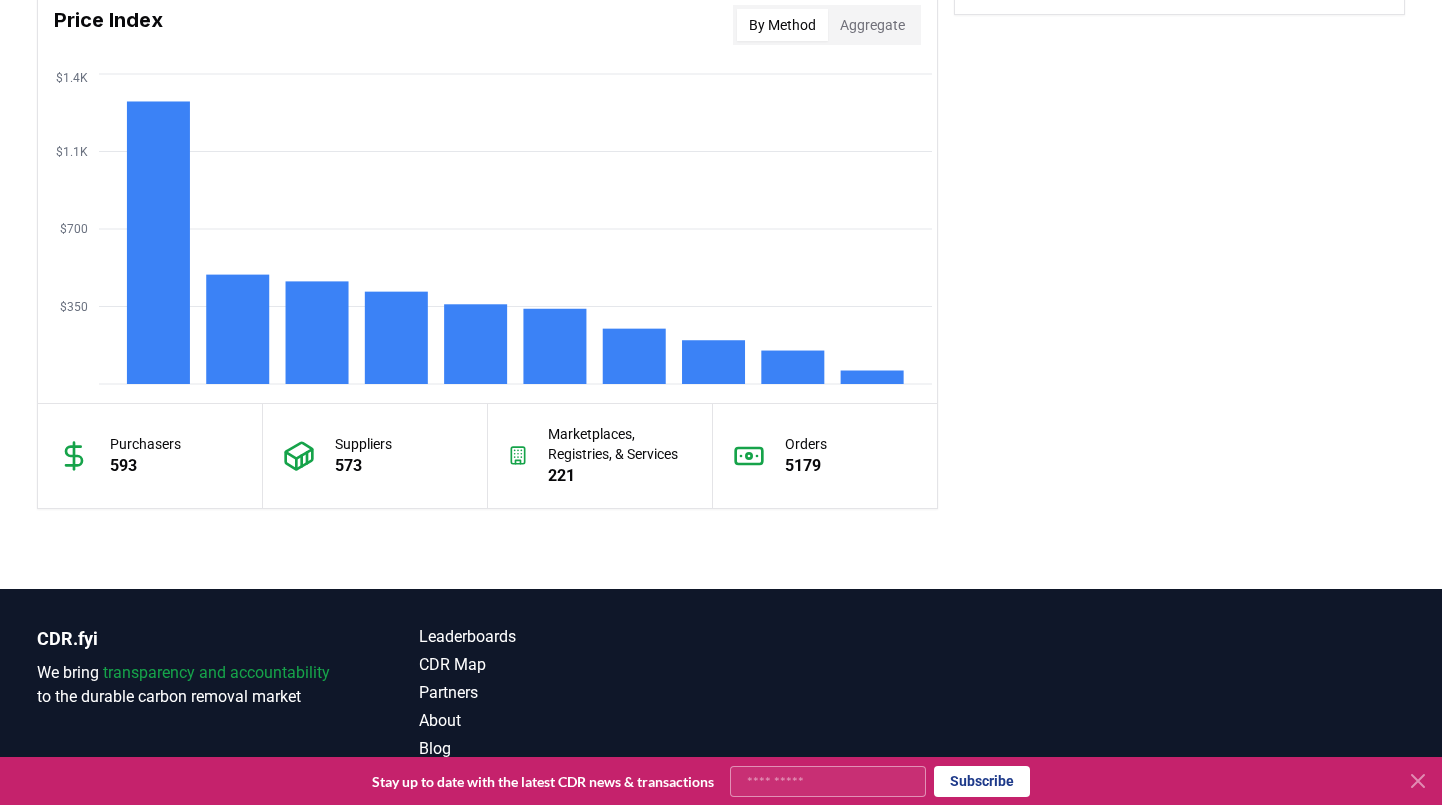 click on "573" at bounding box center [363, 466] 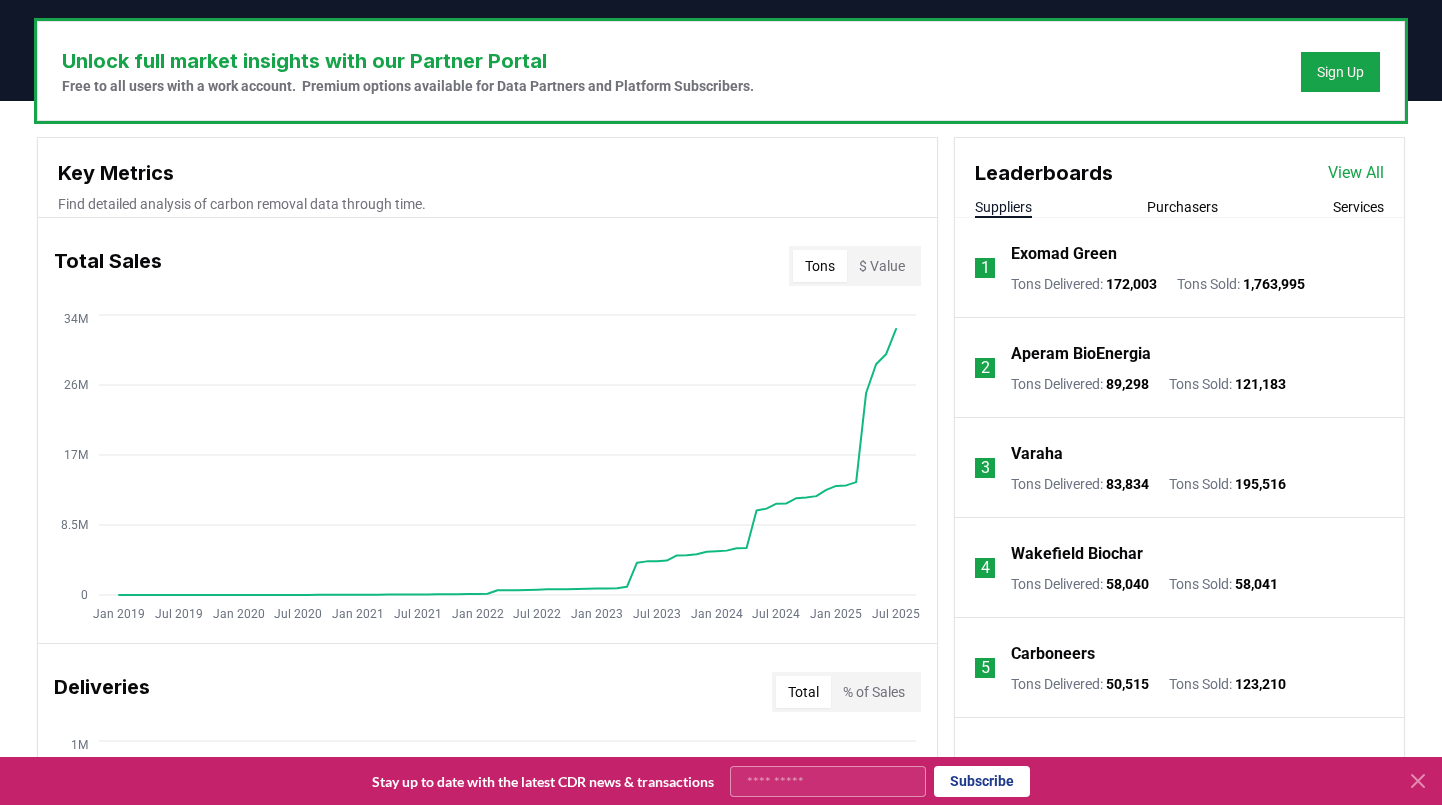 scroll, scrollTop: 0, scrollLeft: 0, axis: both 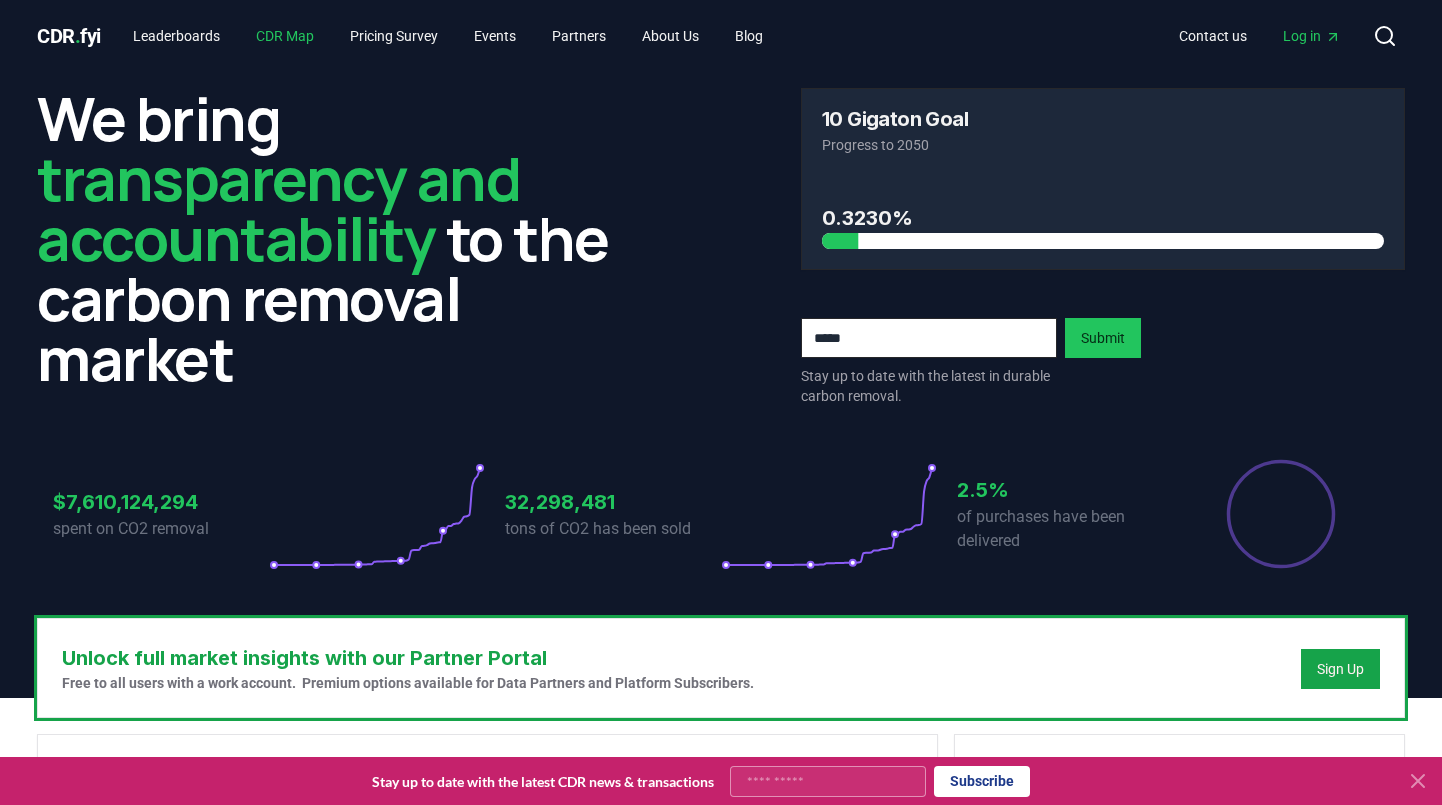 click on "CDR Map" at bounding box center (285, 36) 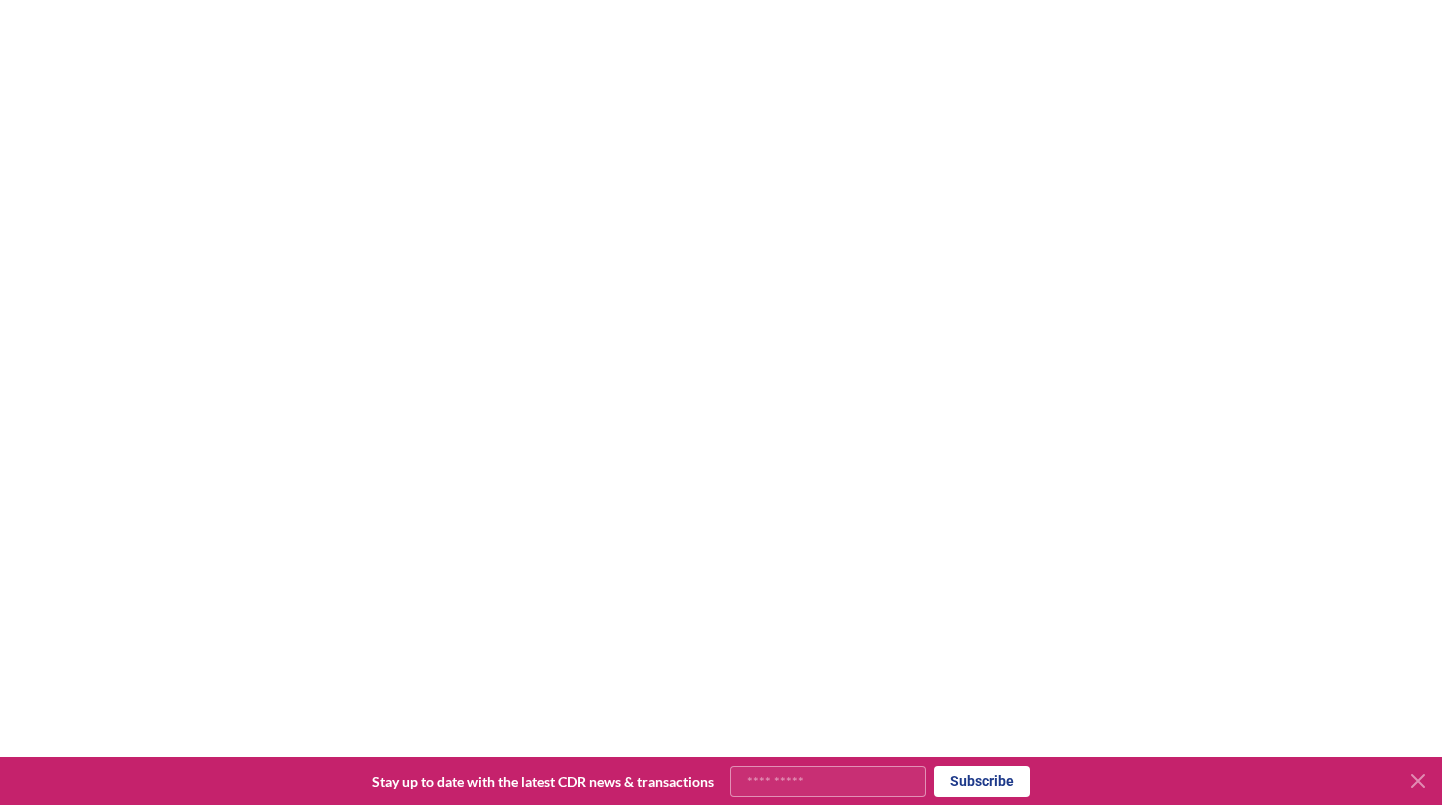 scroll, scrollTop: 0, scrollLeft: 0, axis: both 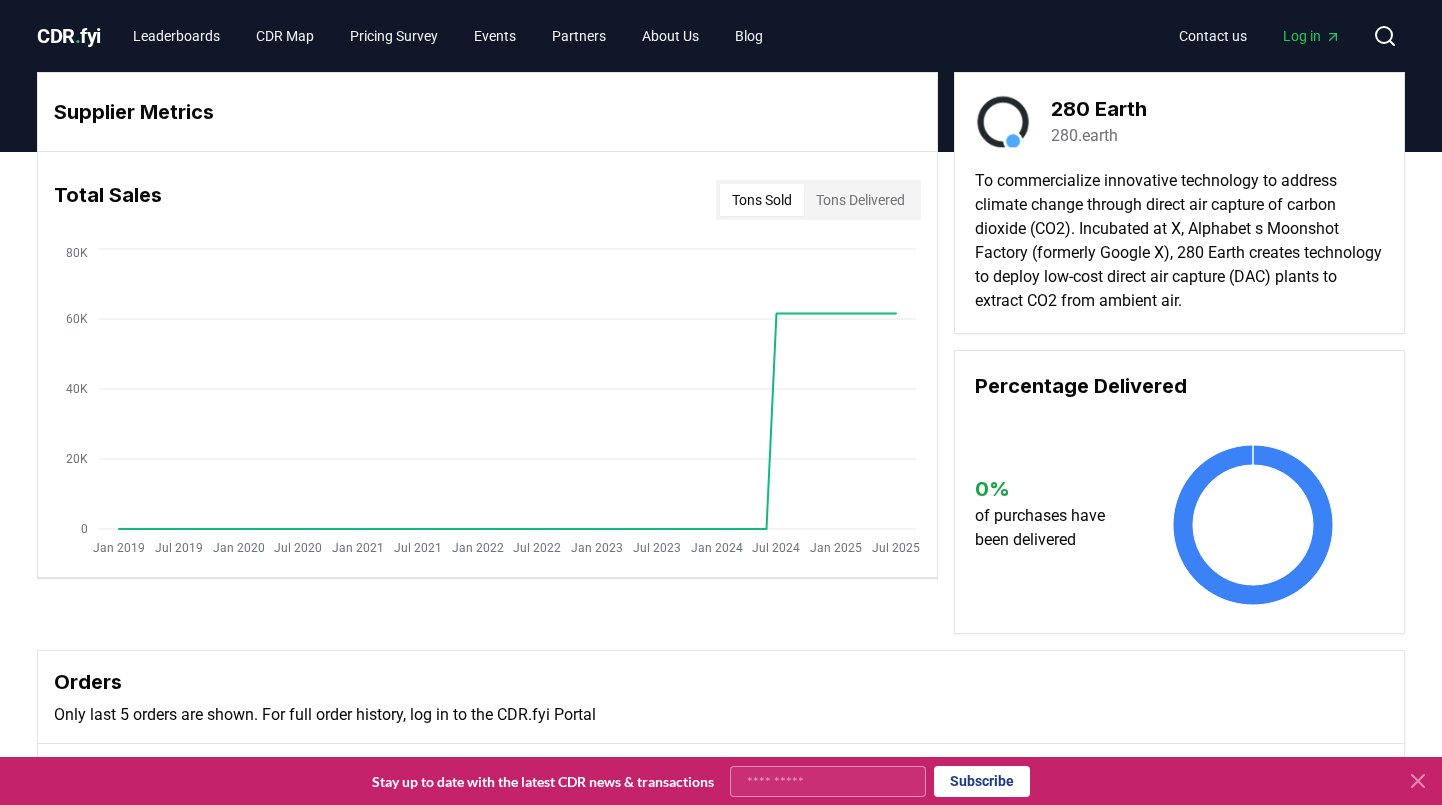 click on "280.earth" at bounding box center [1084, 136] 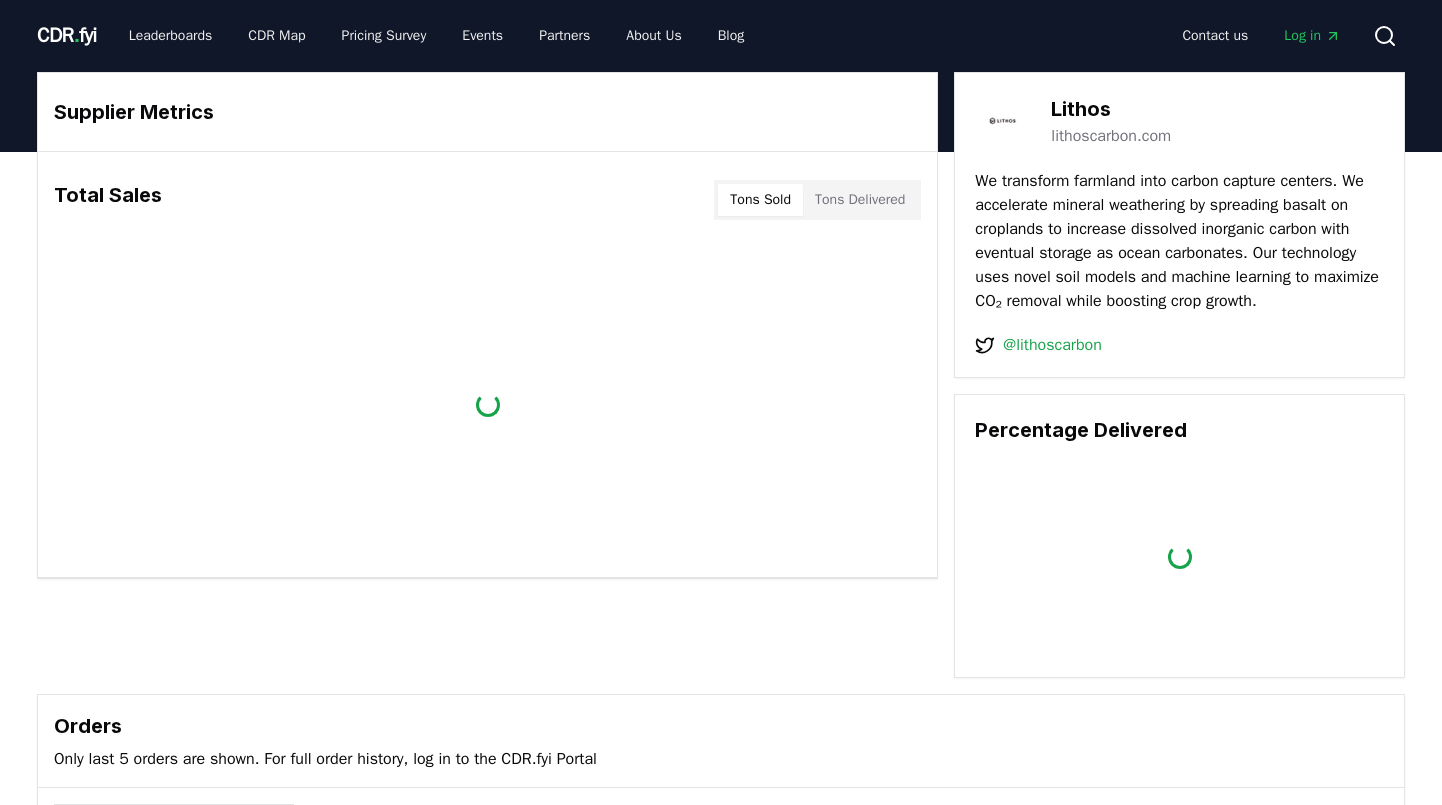 scroll, scrollTop: 0, scrollLeft: 0, axis: both 